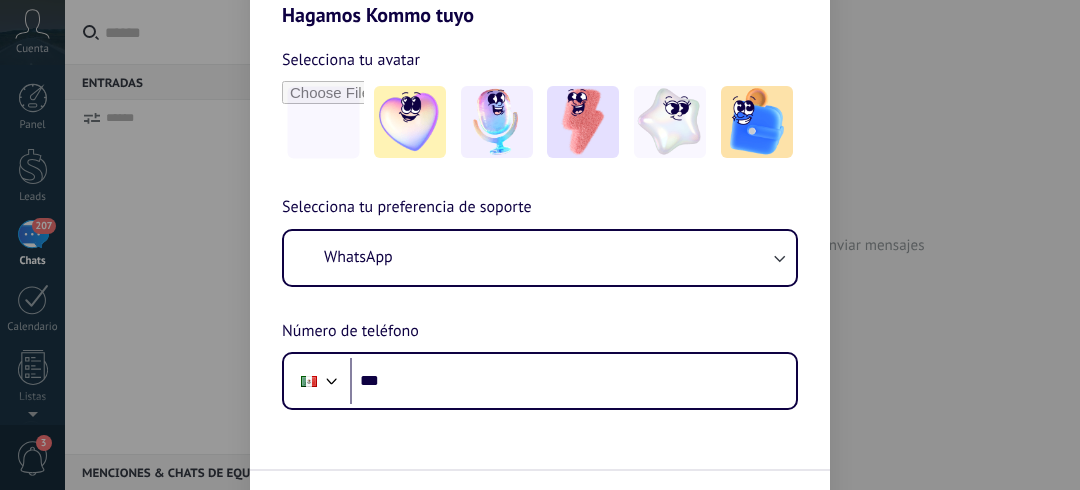 scroll, scrollTop: 0, scrollLeft: 0, axis: both 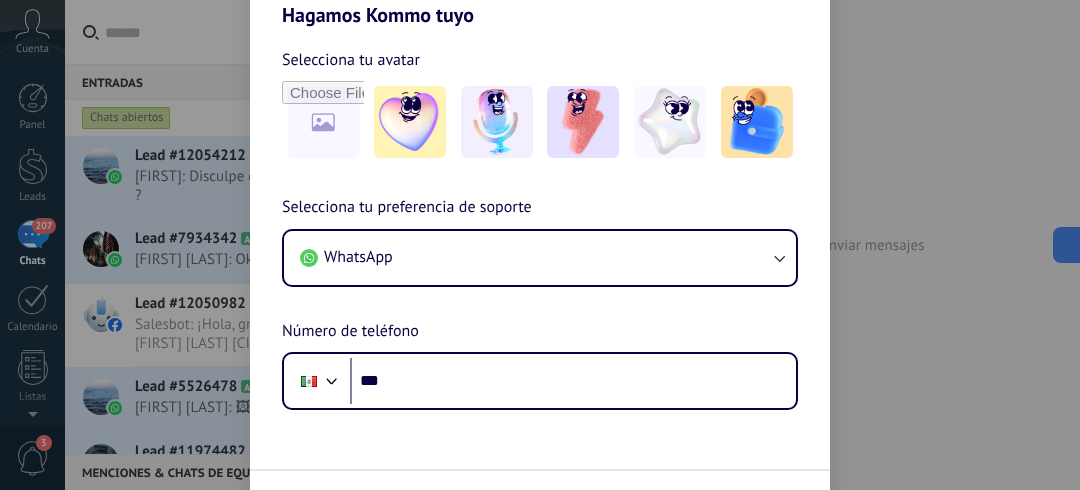 click on "Hagamos Kommo tuyo Selecciona tu avatar Selecciona tu preferencia de soporte WhatsApp Número de teléfono Phone *** Siguiente" at bounding box center (540, 245) 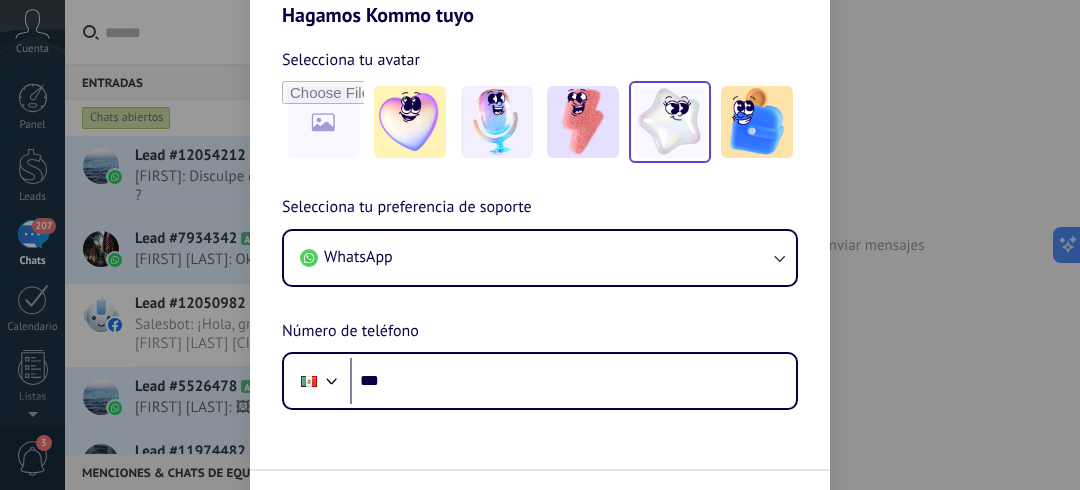 click at bounding box center [670, 122] 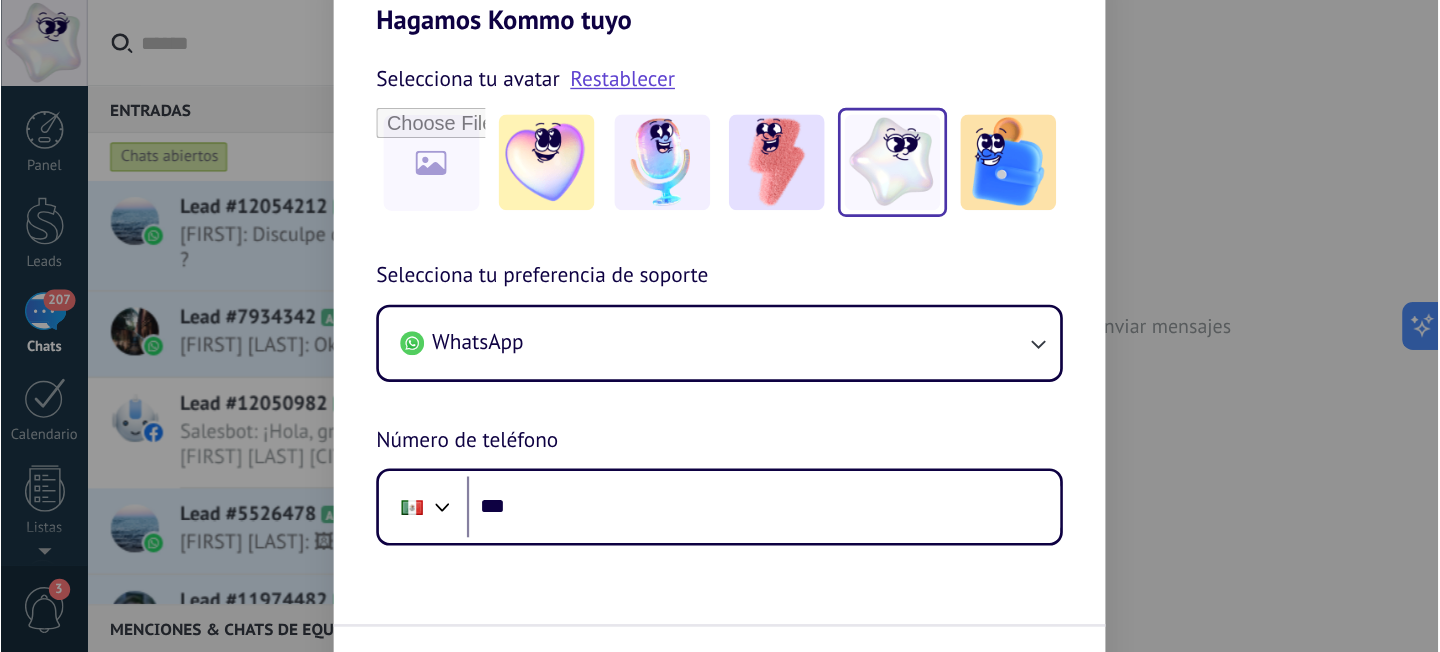 scroll, scrollTop: 0, scrollLeft: 0, axis: both 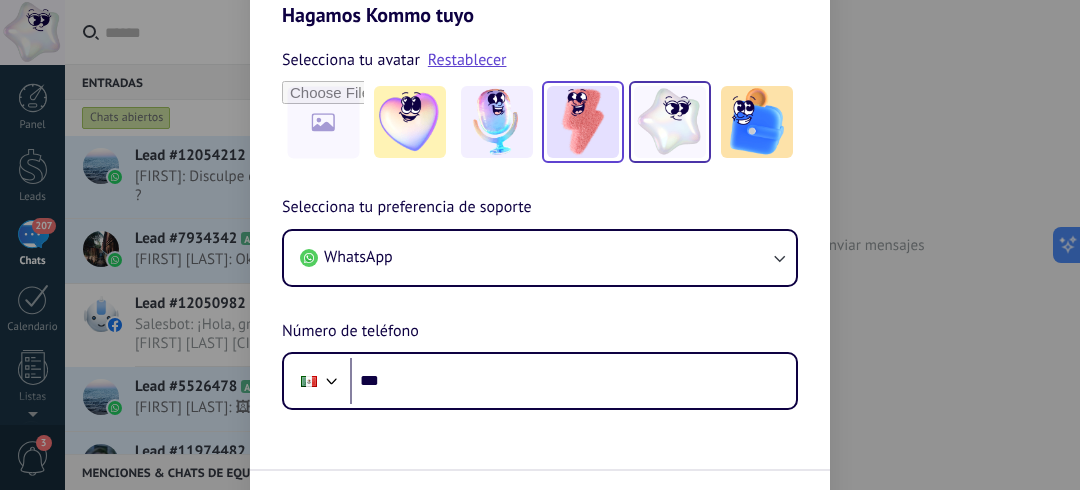 click at bounding box center (583, 122) 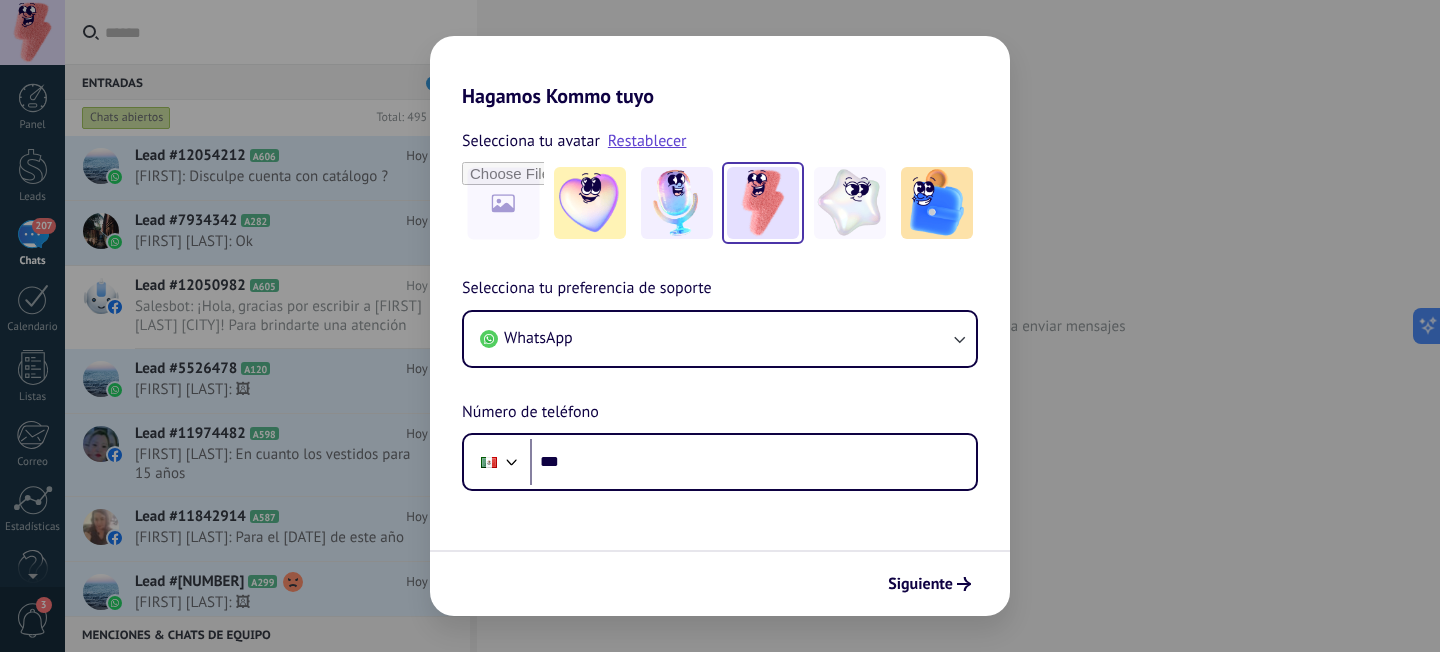 drag, startPoint x: 1005, startPoint y: 3, endPoint x: 332, endPoint y: 320, distance: 743.9207 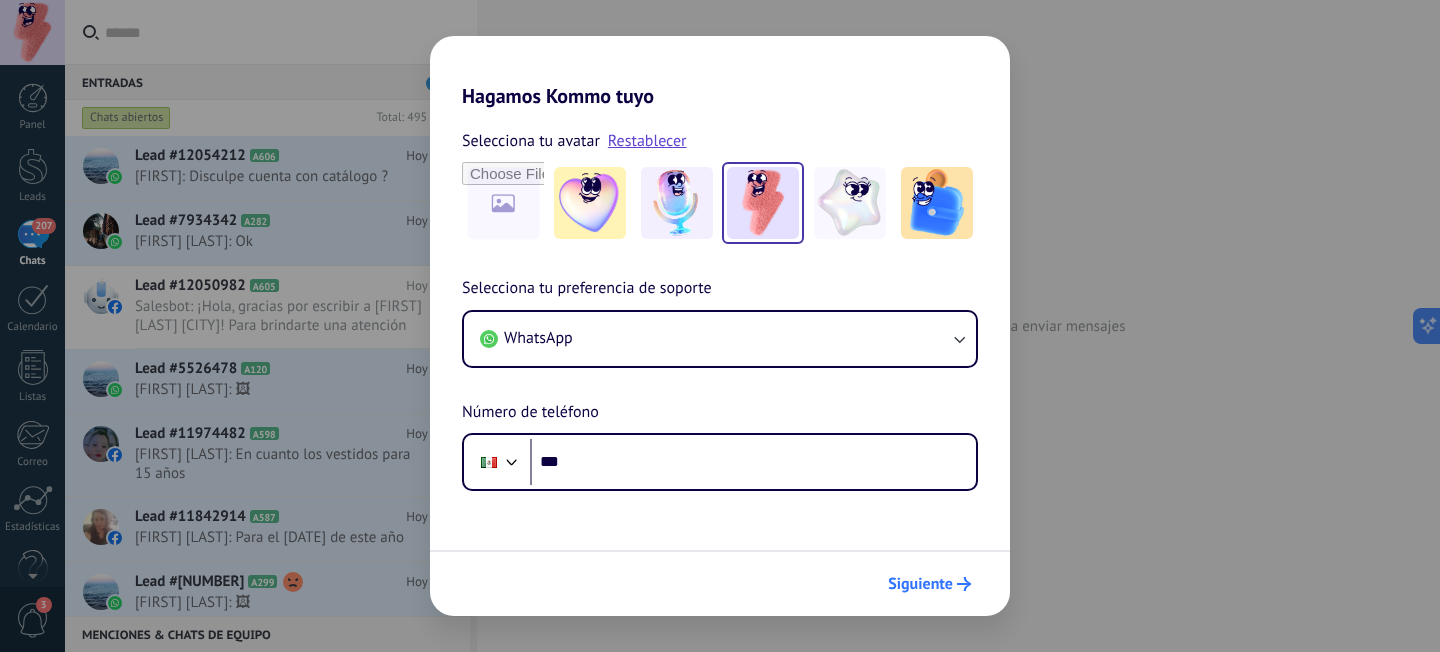 click on "Siguiente" at bounding box center [920, 584] 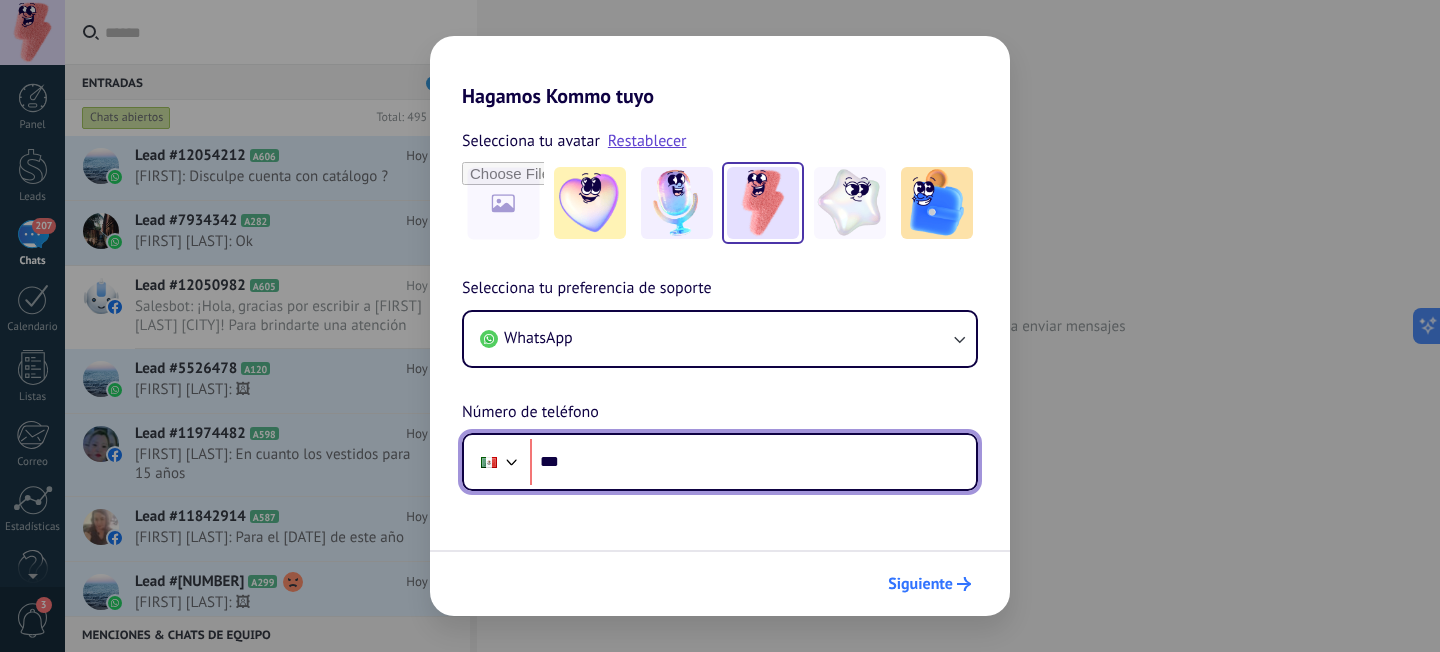 scroll, scrollTop: 0, scrollLeft: 0, axis: both 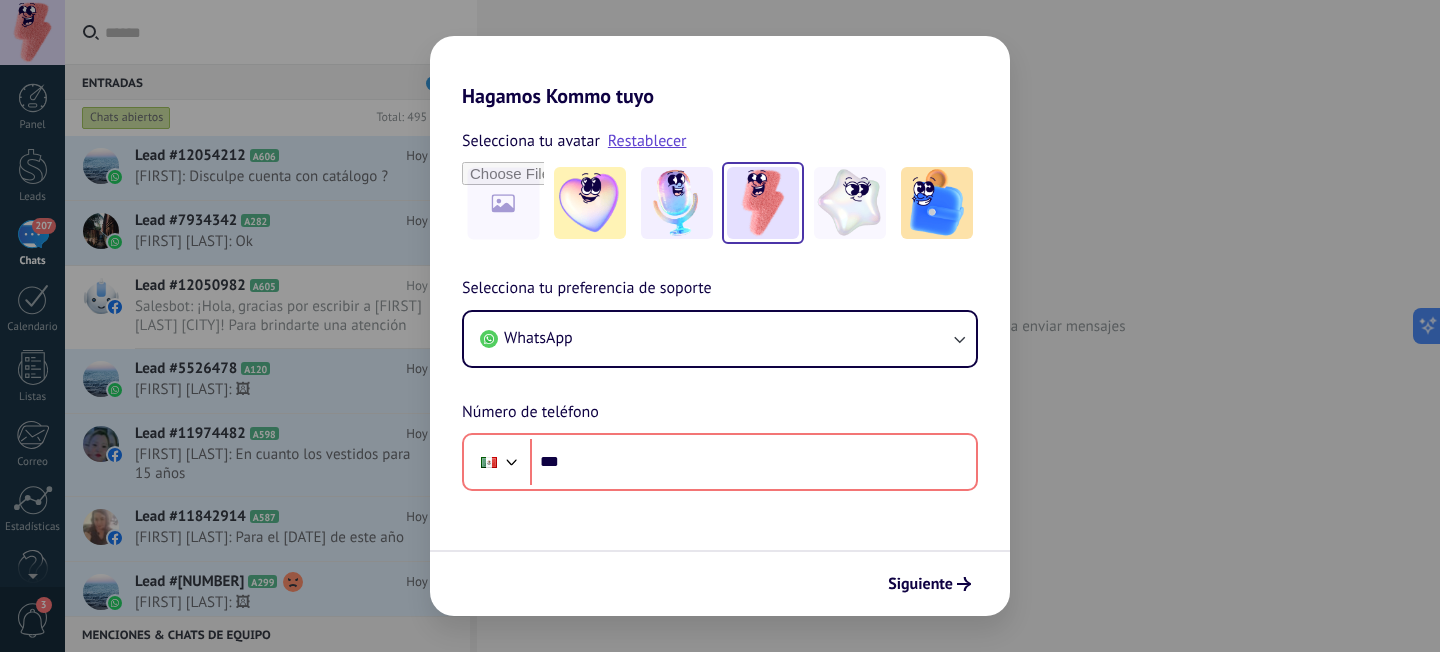 click on "Selecciona tu avatar Restablecer Selecciona tu preferencia de soporte WhatsApp Número de teléfono Phone *** Siguiente" at bounding box center (720, 362) 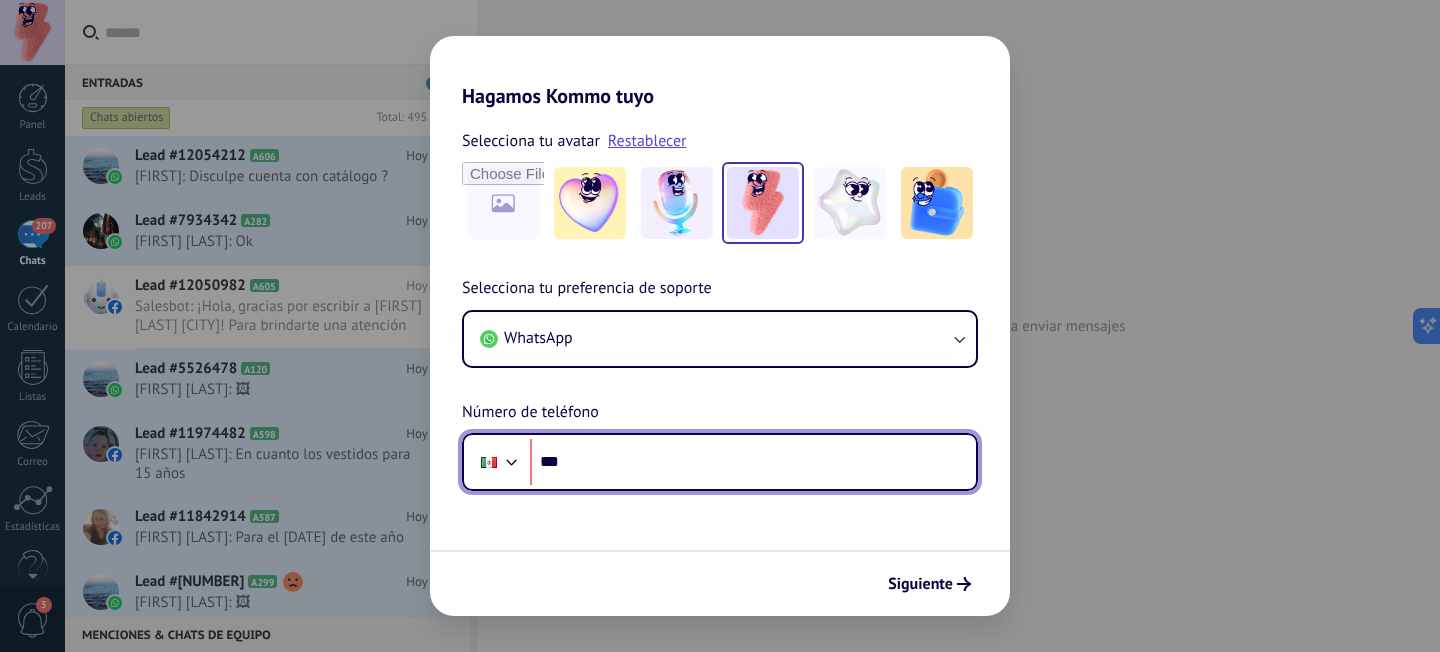 click on "***" at bounding box center (753, 462) 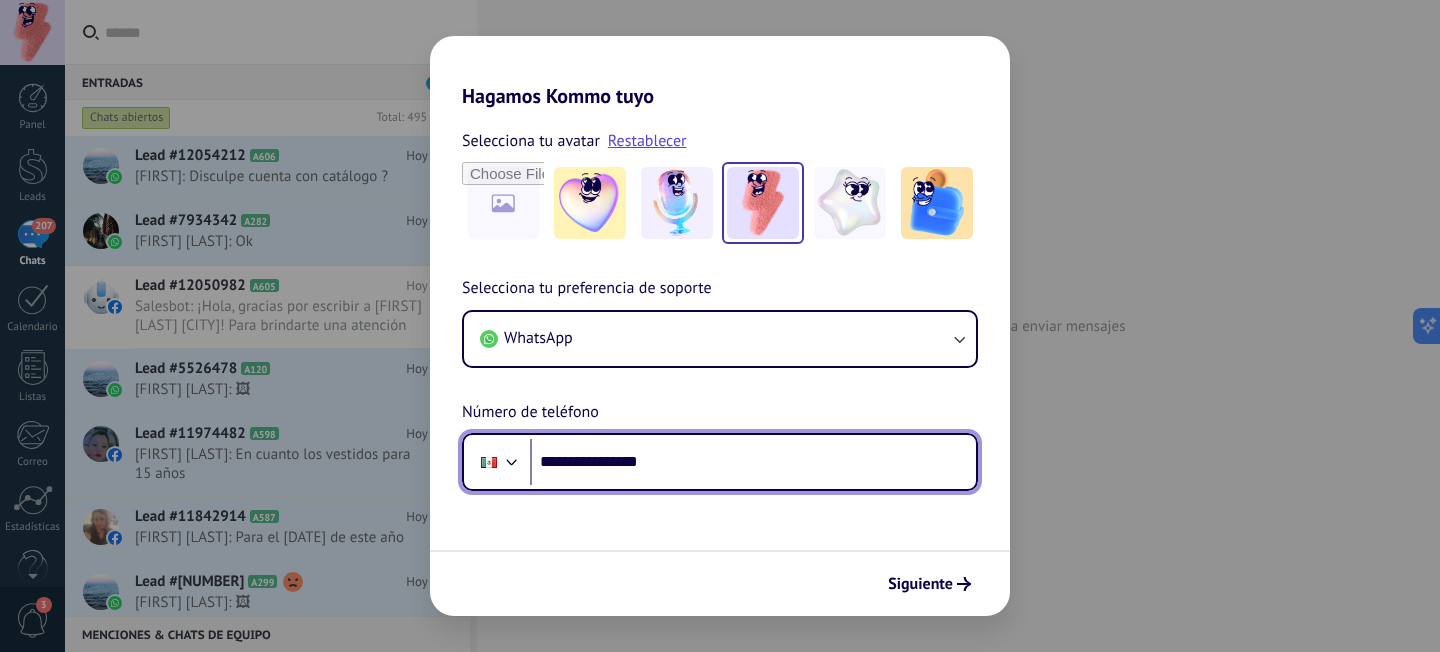 type on "**********" 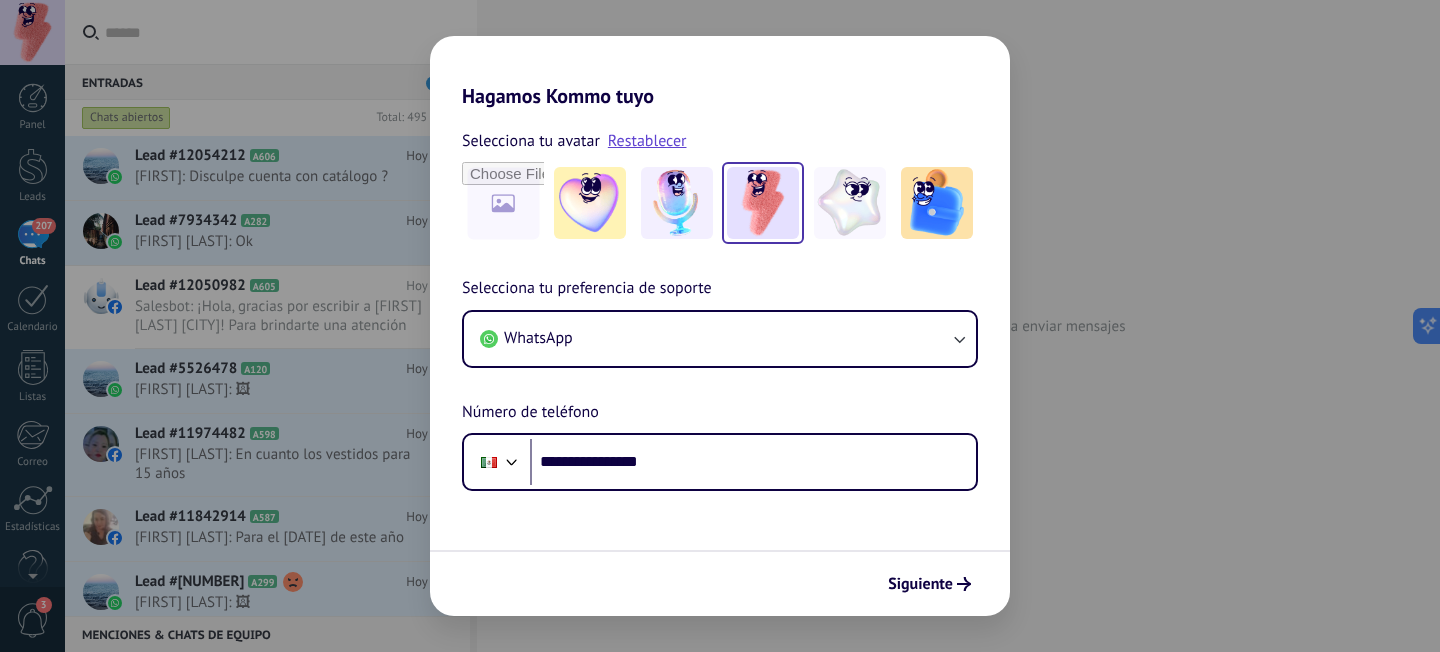 click on "Siguiente" at bounding box center (720, 583) 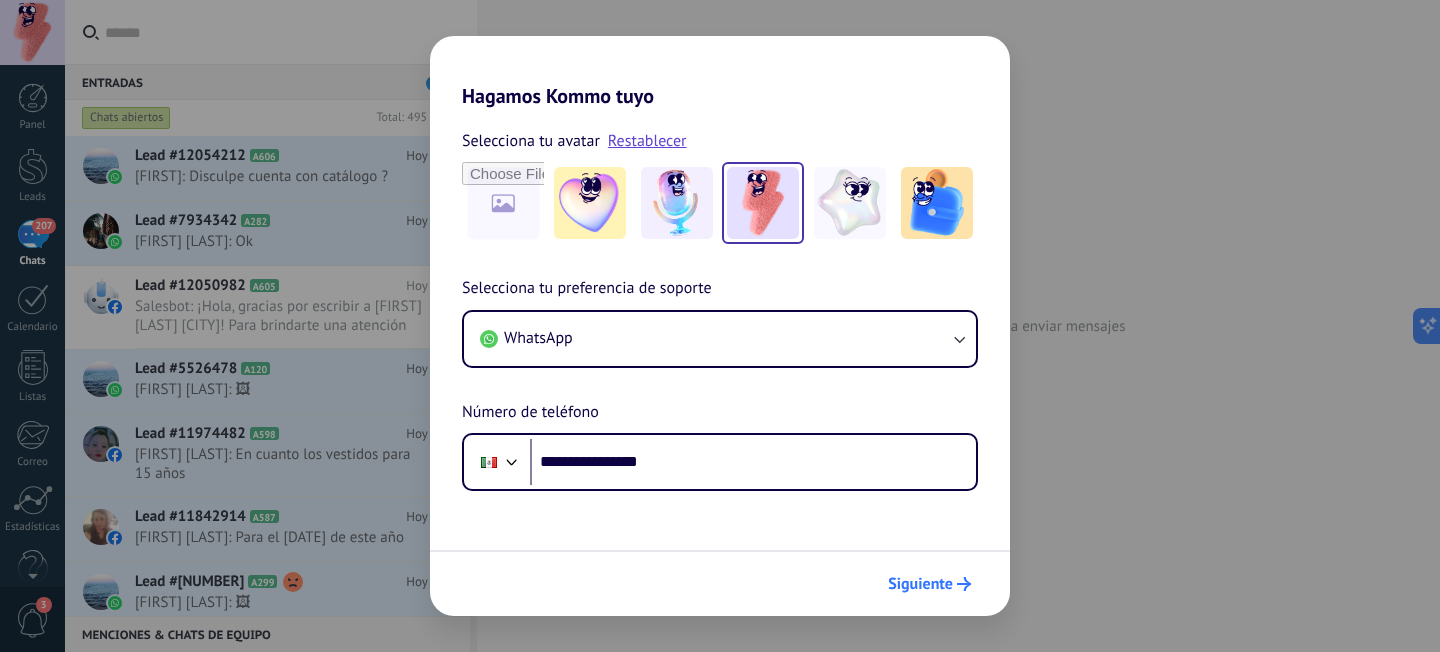 click on "Siguiente" at bounding box center [929, 584] 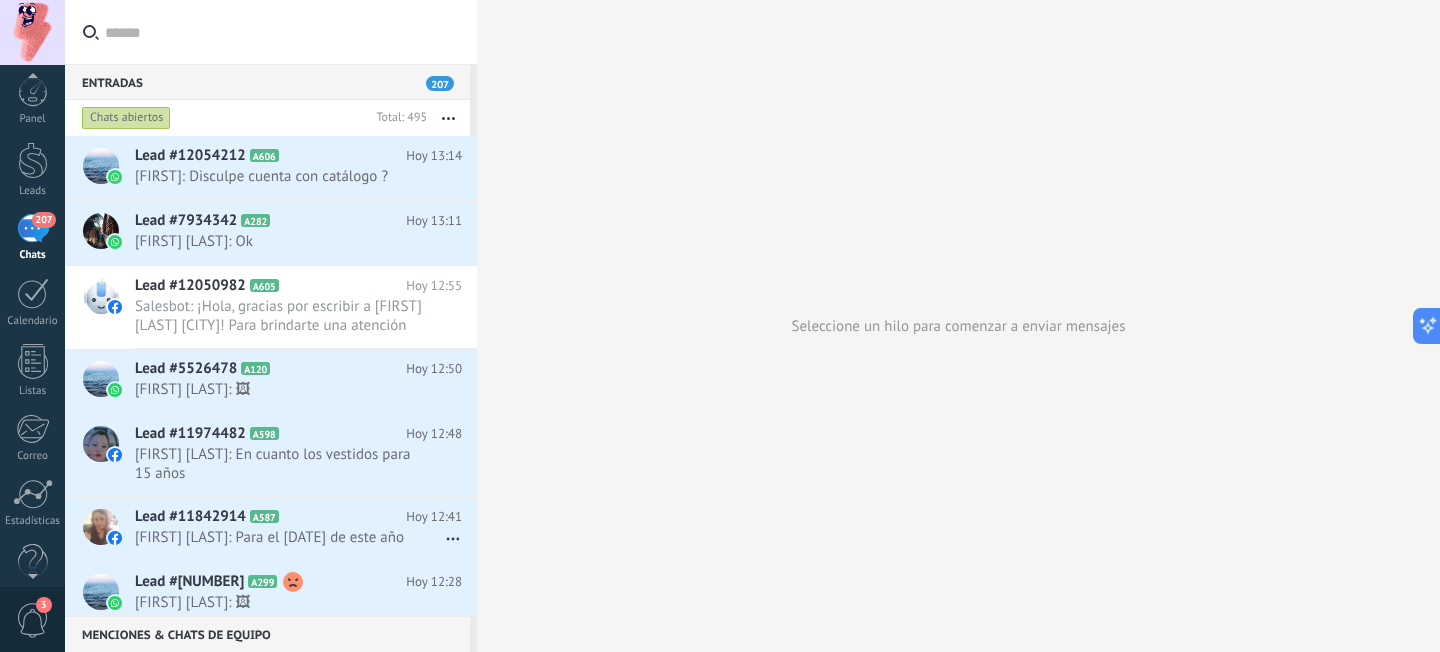 scroll, scrollTop: 16, scrollLeft: 0, axis: vertical 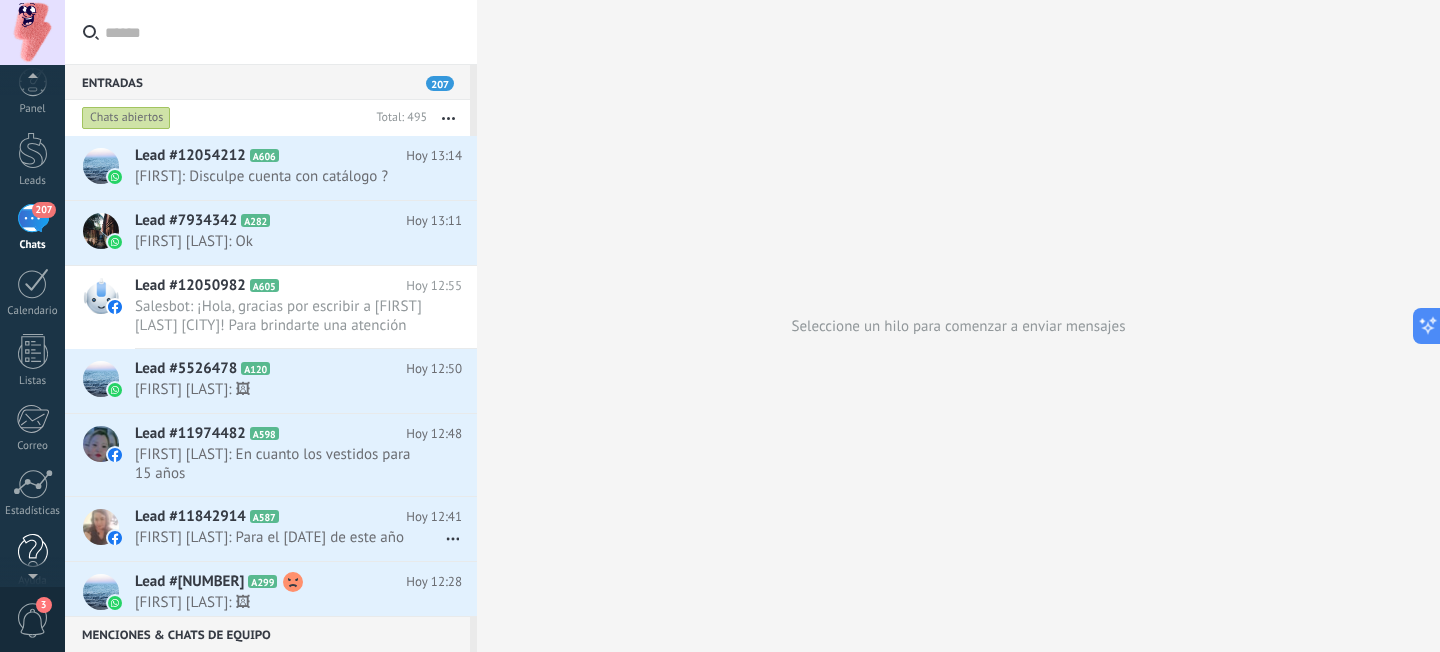 click at bounding box center [33, 551] 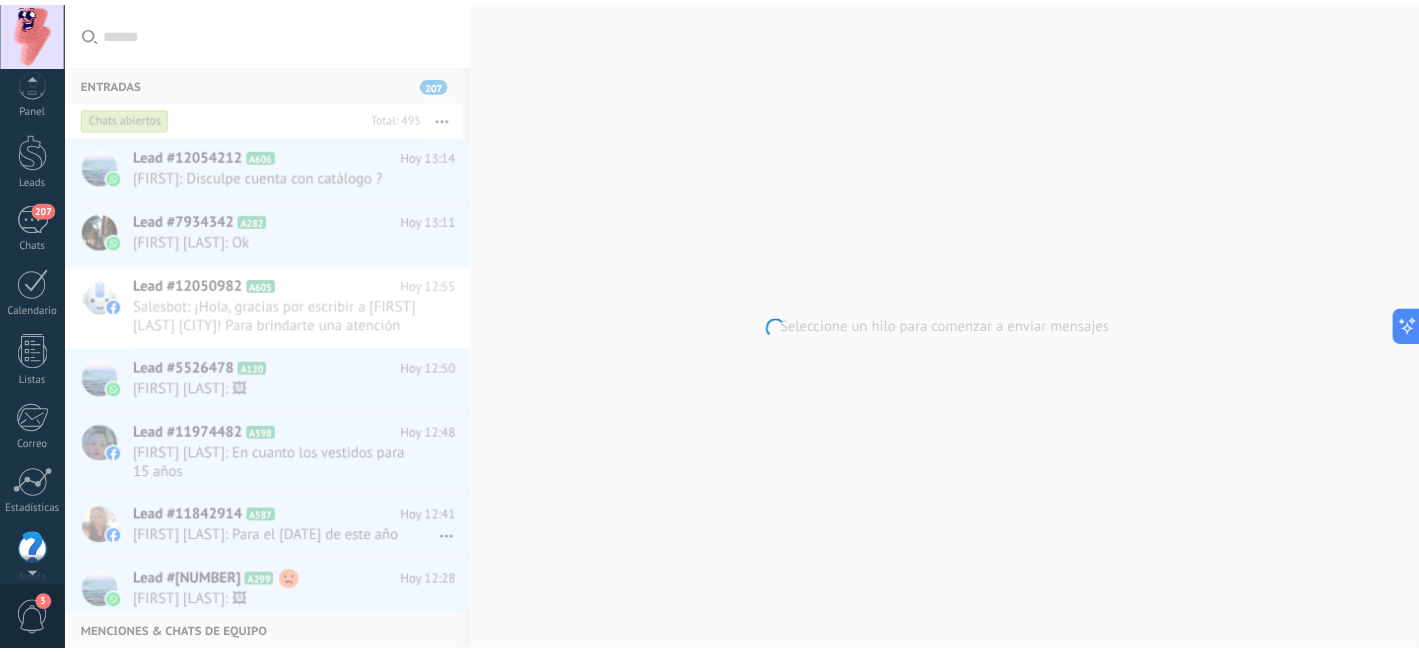 scroll, scrollTop: 36, scrollLeft: 0, axis: vertical 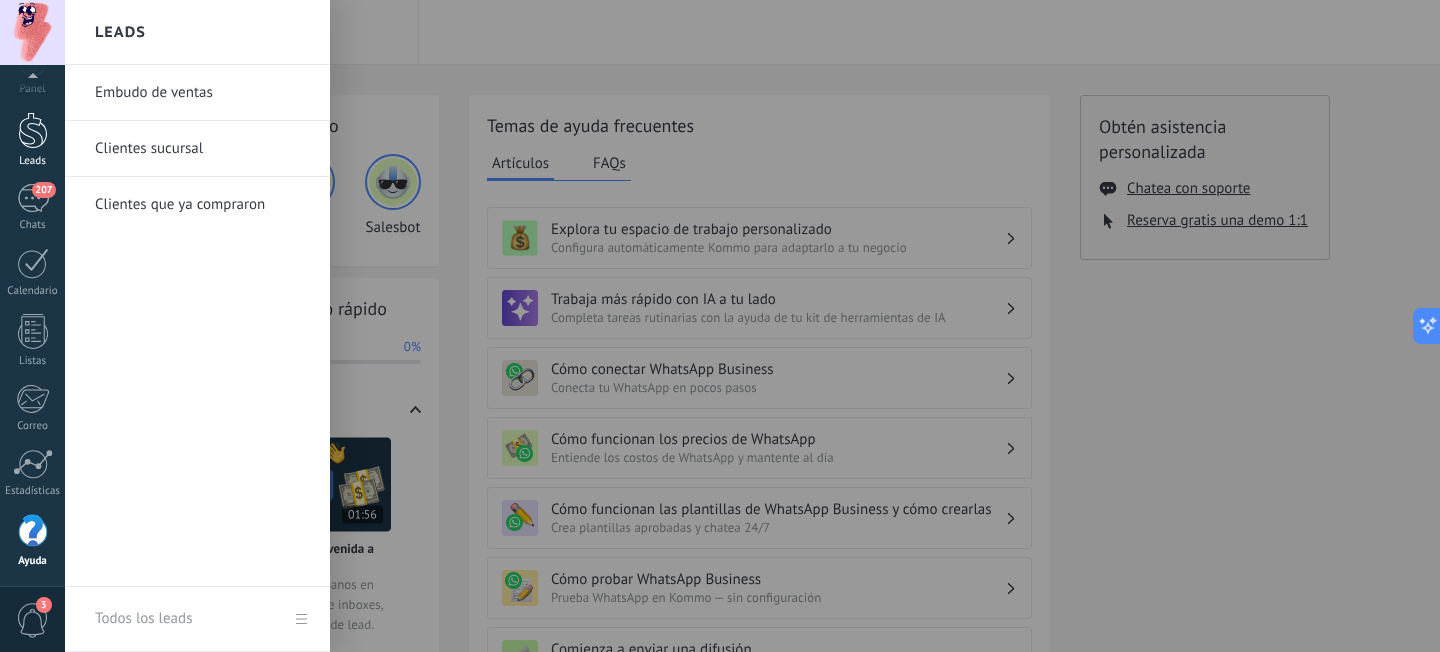 click at bounding box center [33, 130] 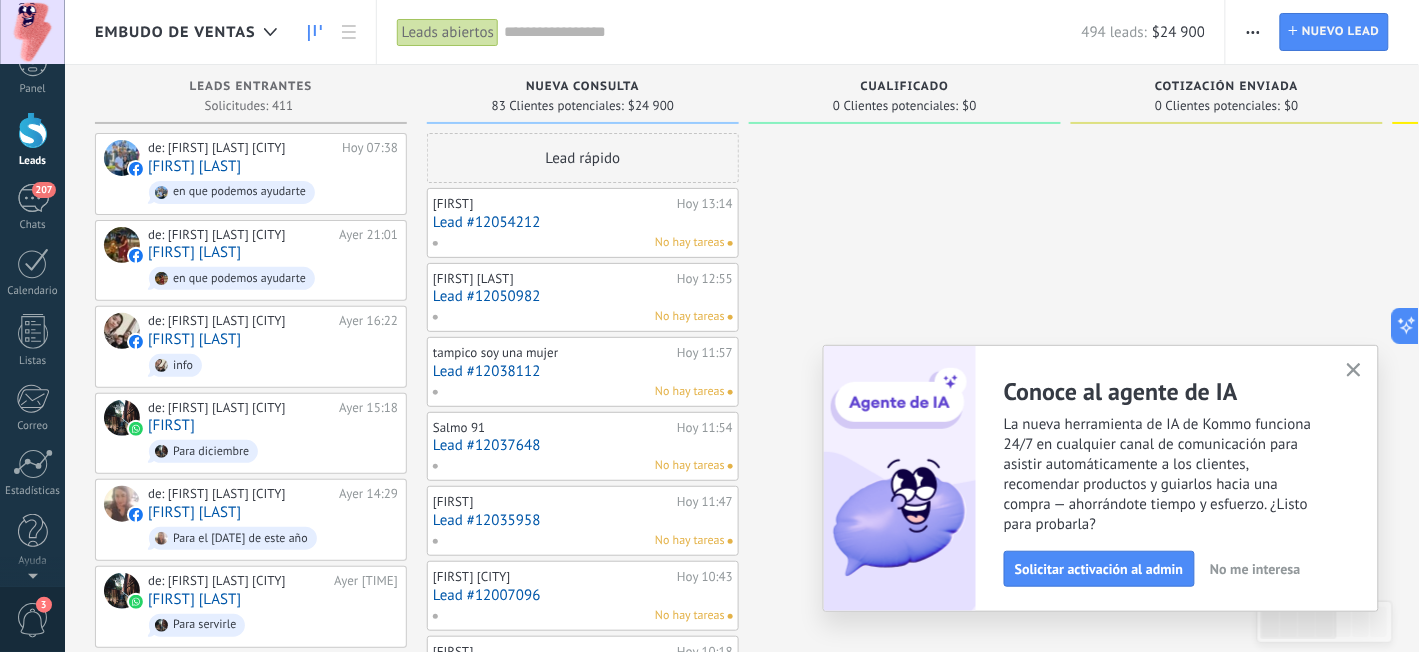 scroll, scrollTop: 0, scrollLeft: 0, axis: both 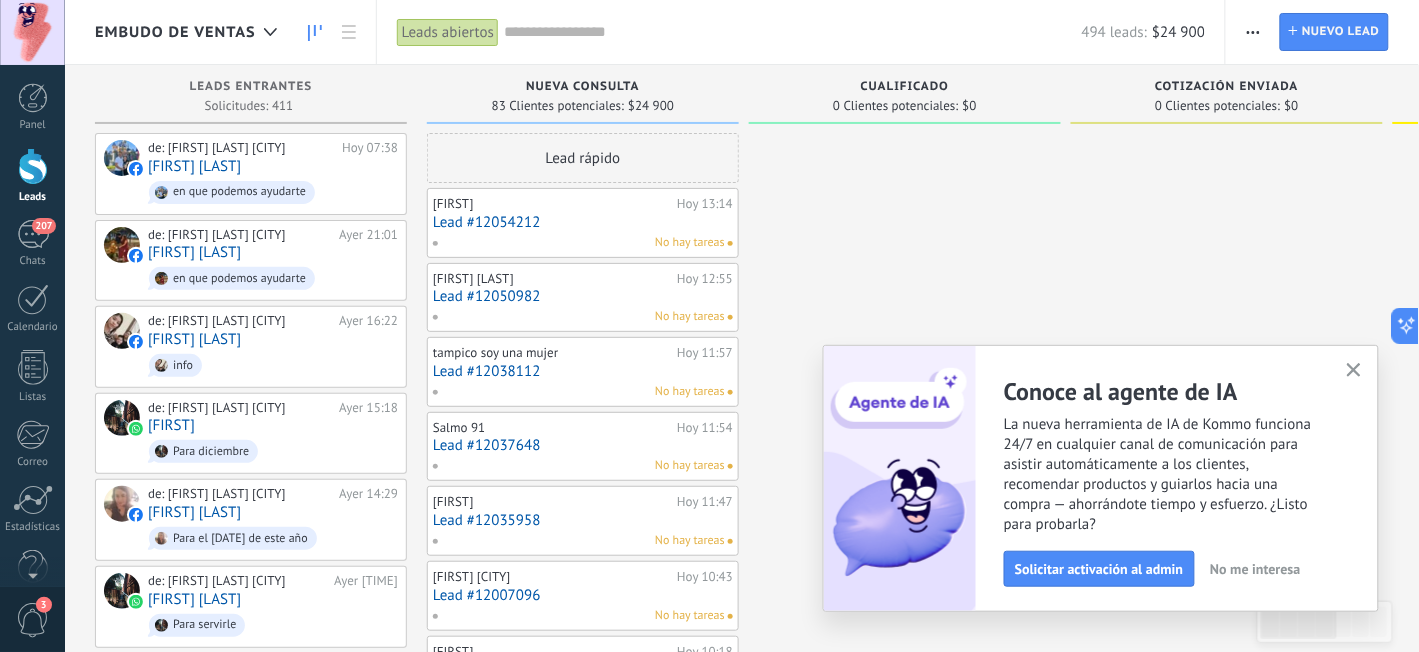 click 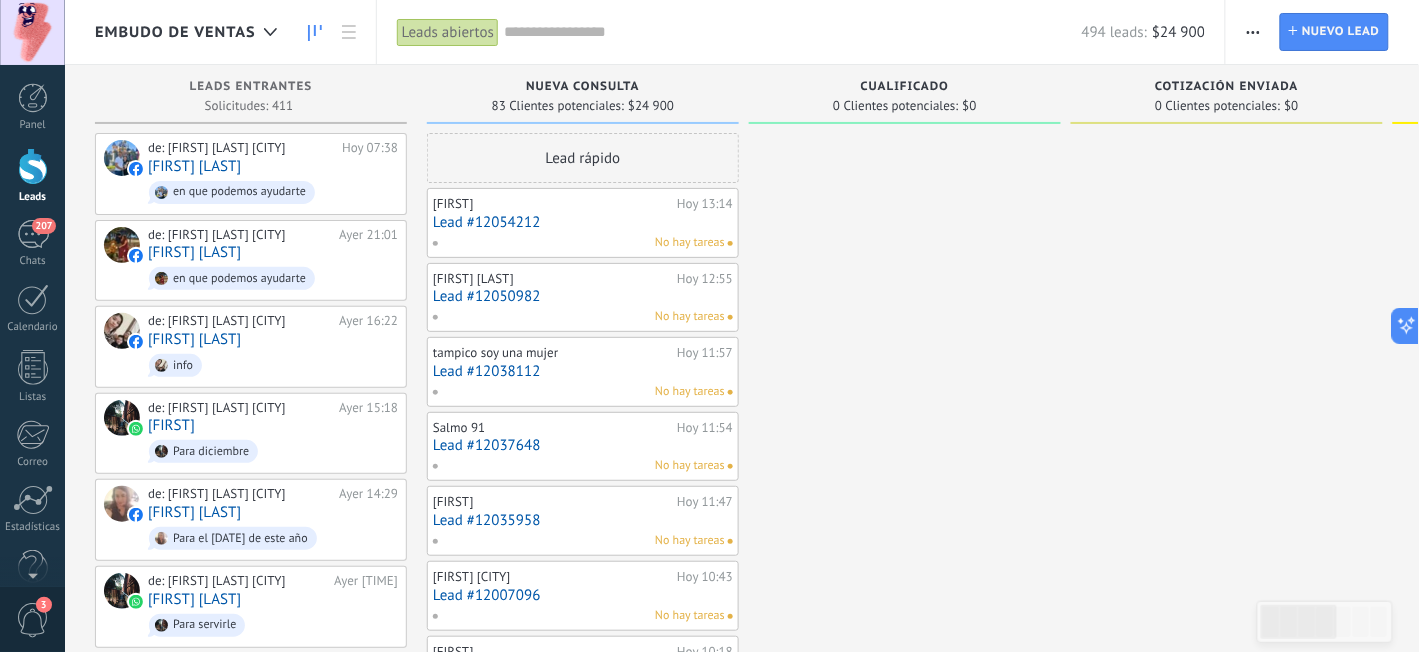 click on "Embudo de ventas" at bounding box center (175, 32) 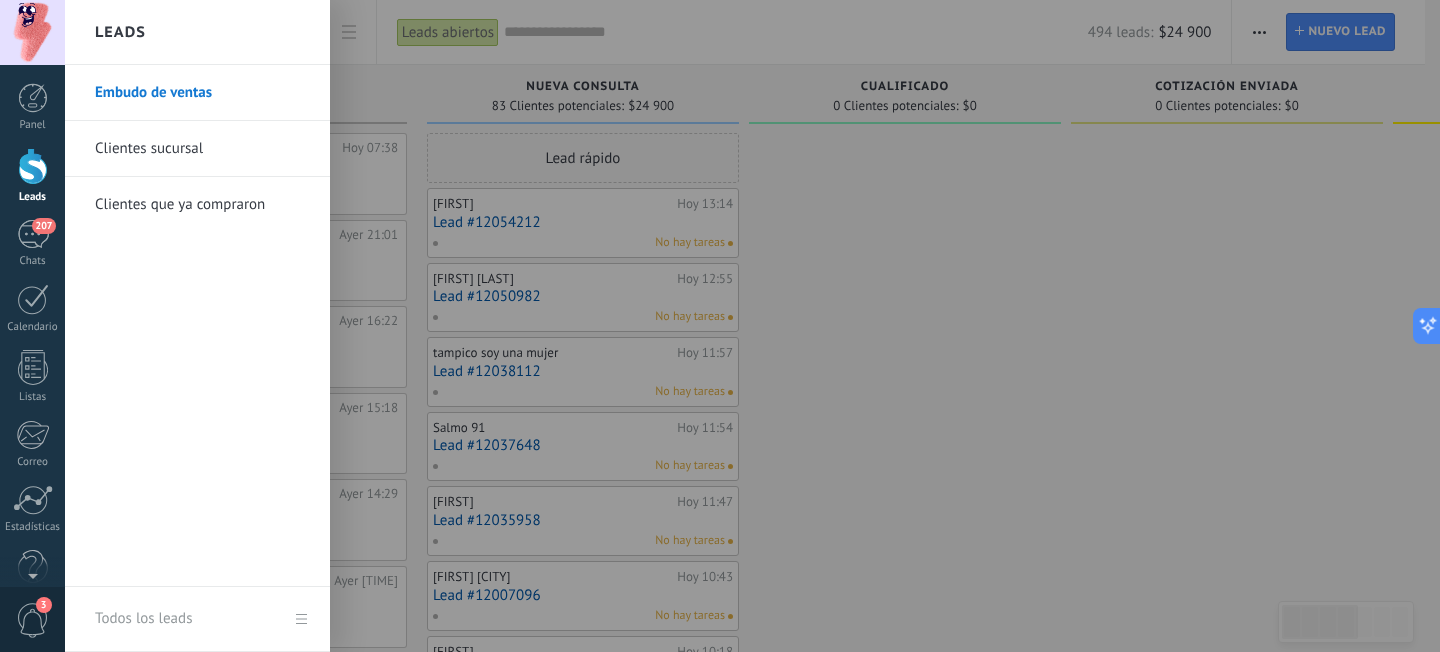 click on "Clientes sucursal" at bounding box center (202, 149) 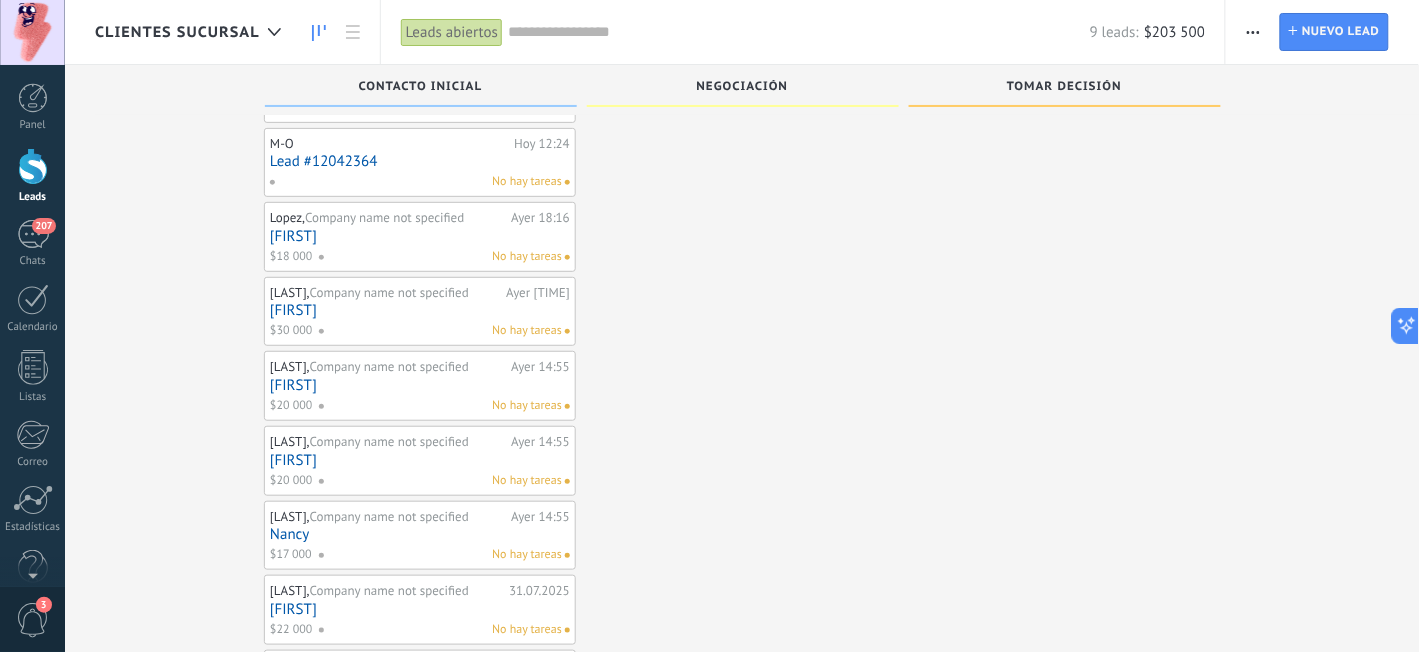 scroll, scrollTop: 125, scrollLeft: 0, axis: vertical 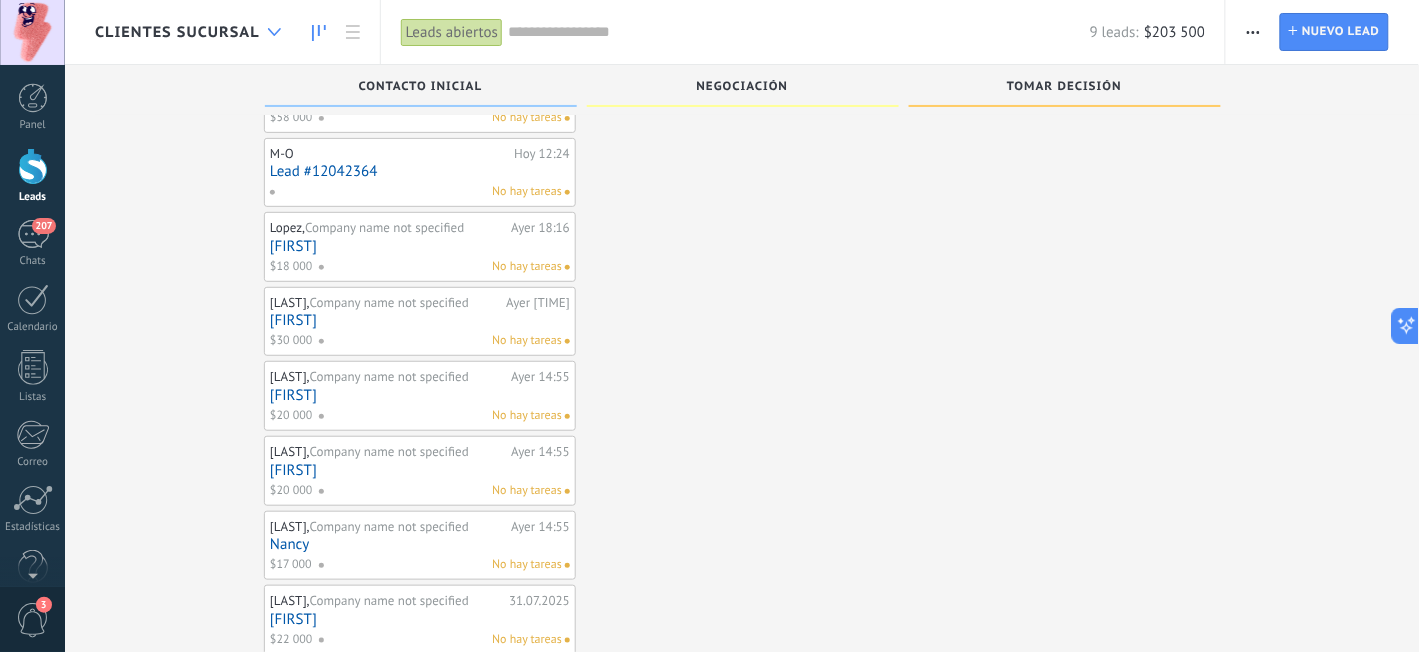 click at bounding box center [274, 32] 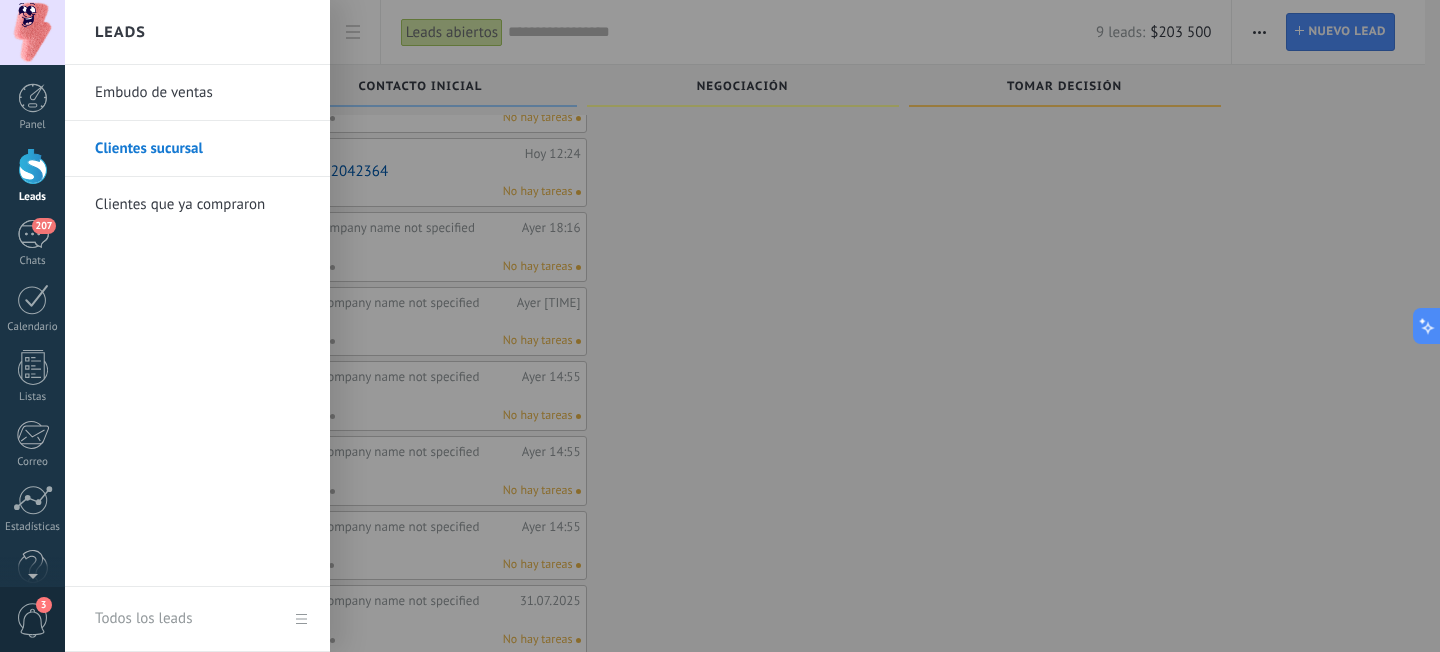 click on "Clientes que ya compraron" at bounding box center [202, 205] 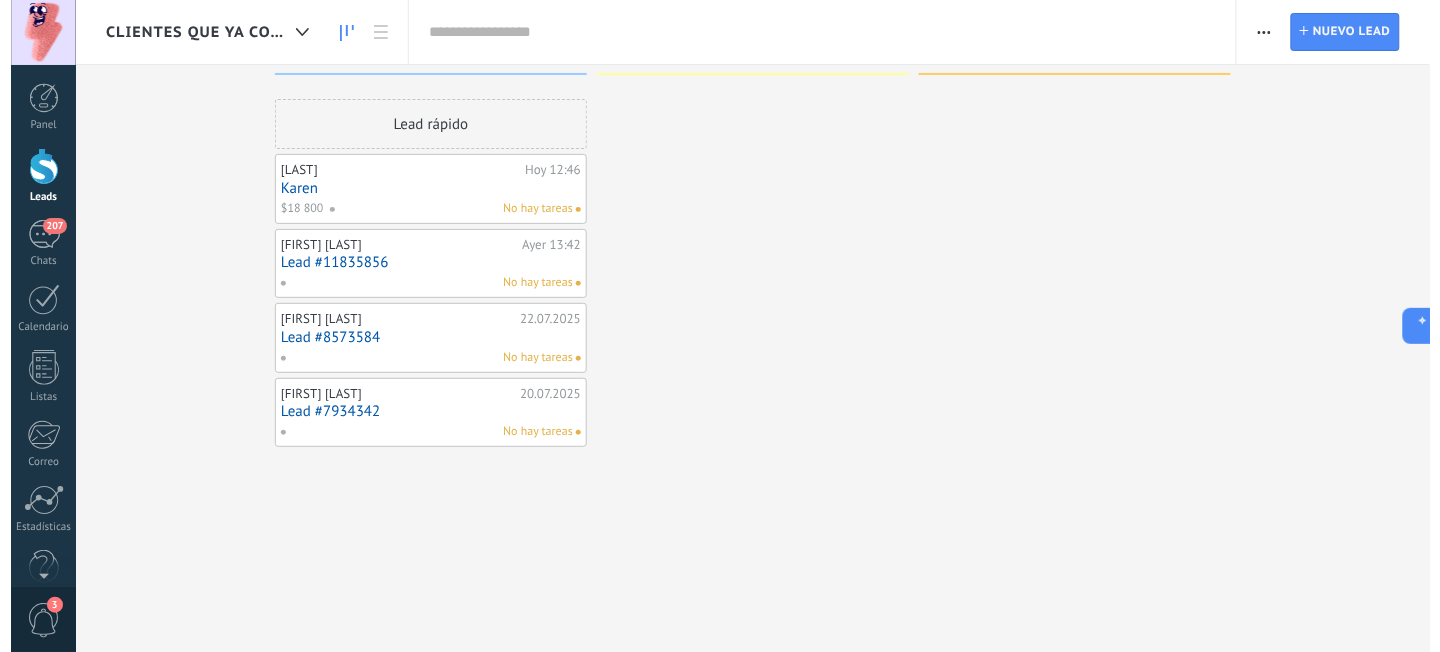 scroll, scrollTop: 0, scrollLeft: 0, axis: both 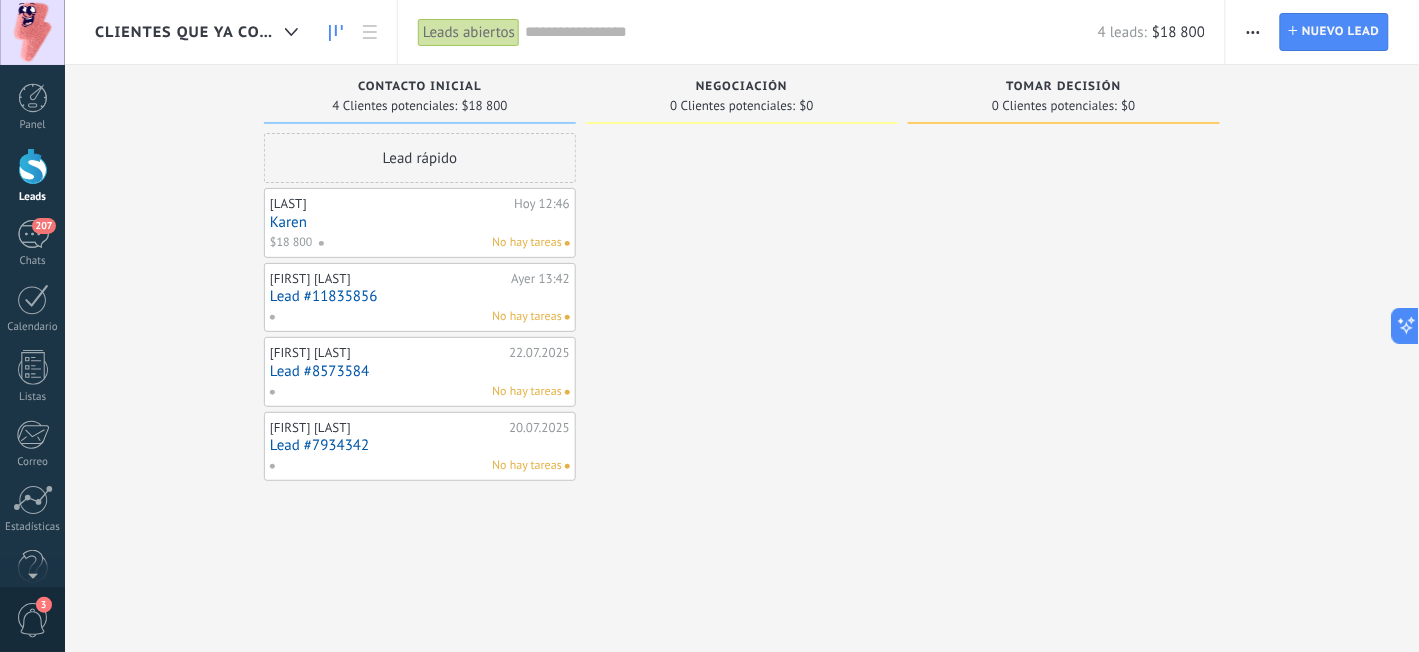 click on "Clientes que ya compraron" at bounding box center [186, 32] 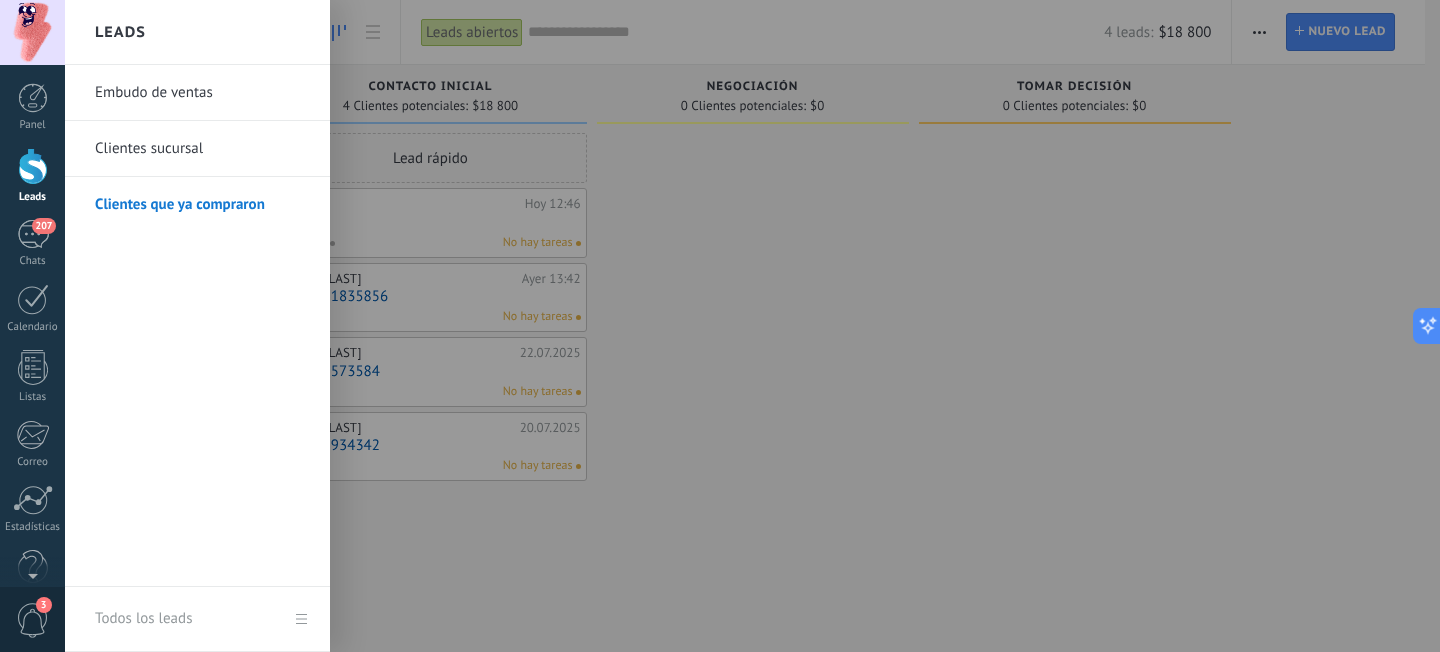 click on "Embudo de ventas" at bounding box center (202, 93) 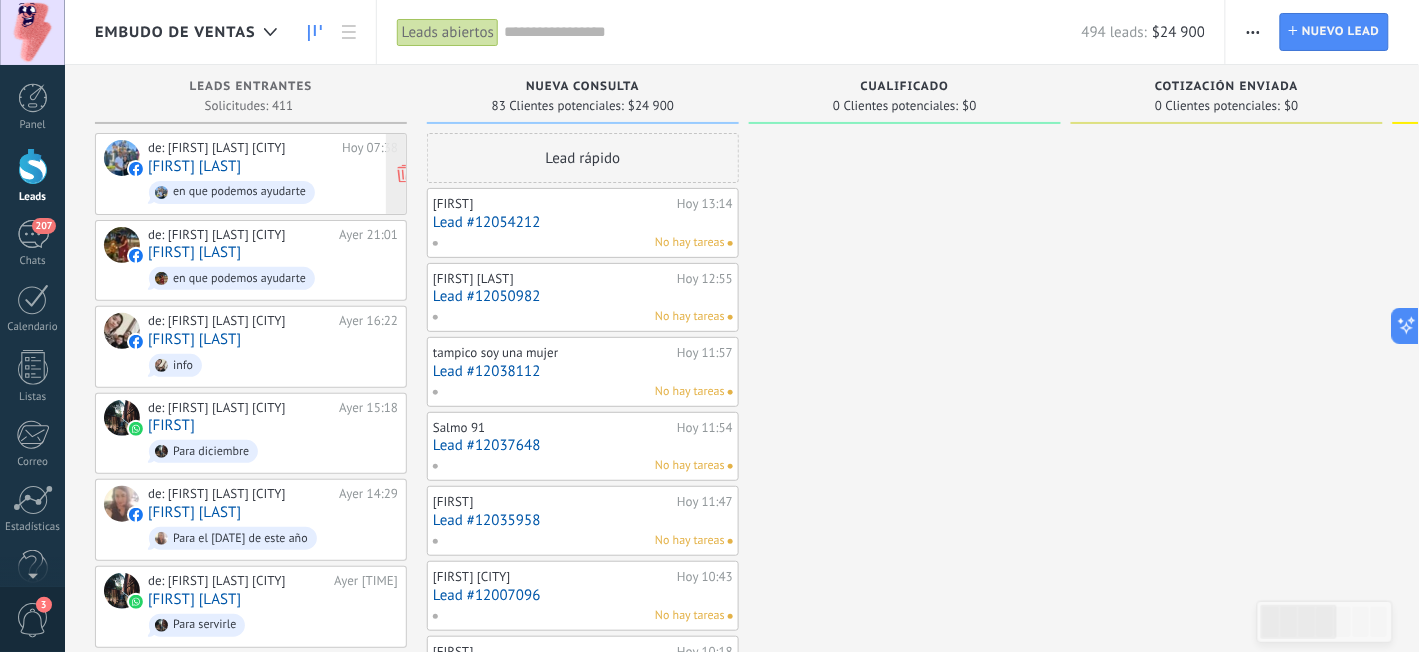 click on "[FIRST] [LAST]" at bounding box center (194, 166) 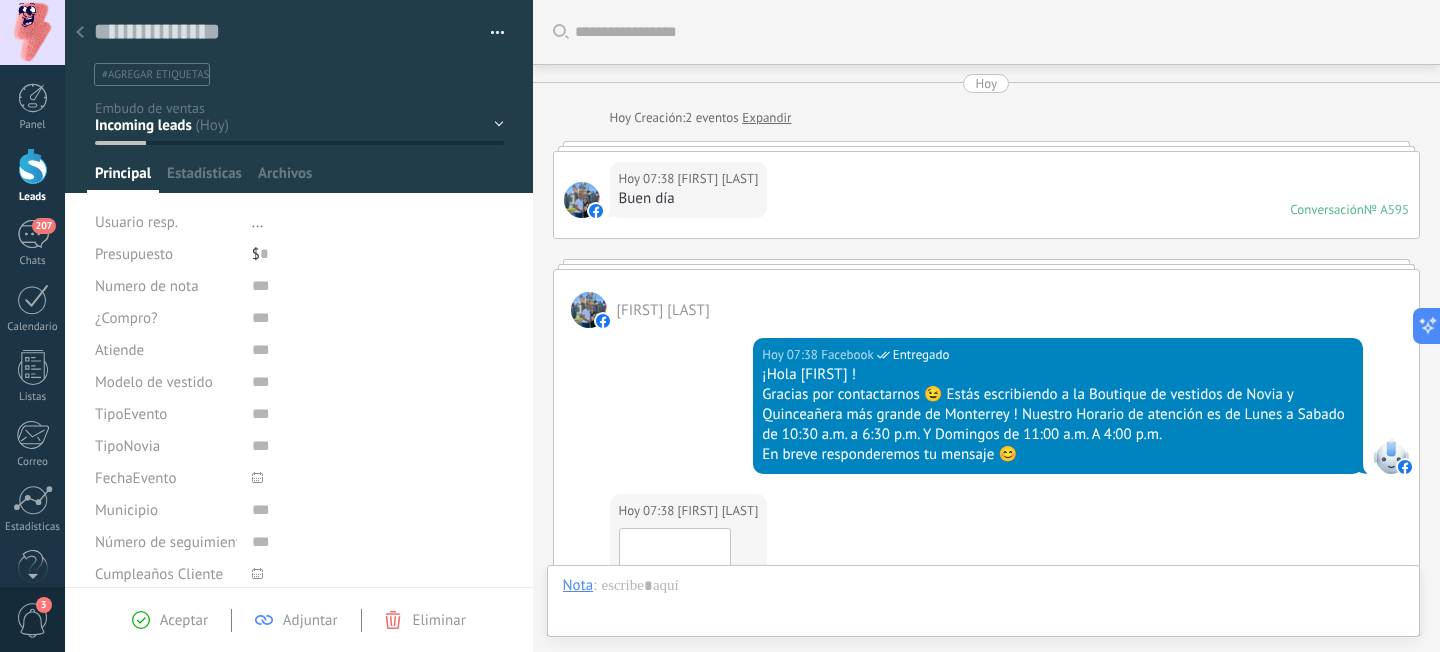 scroll, scrollTop: 29, scrollLeft: 0, axis: vertical 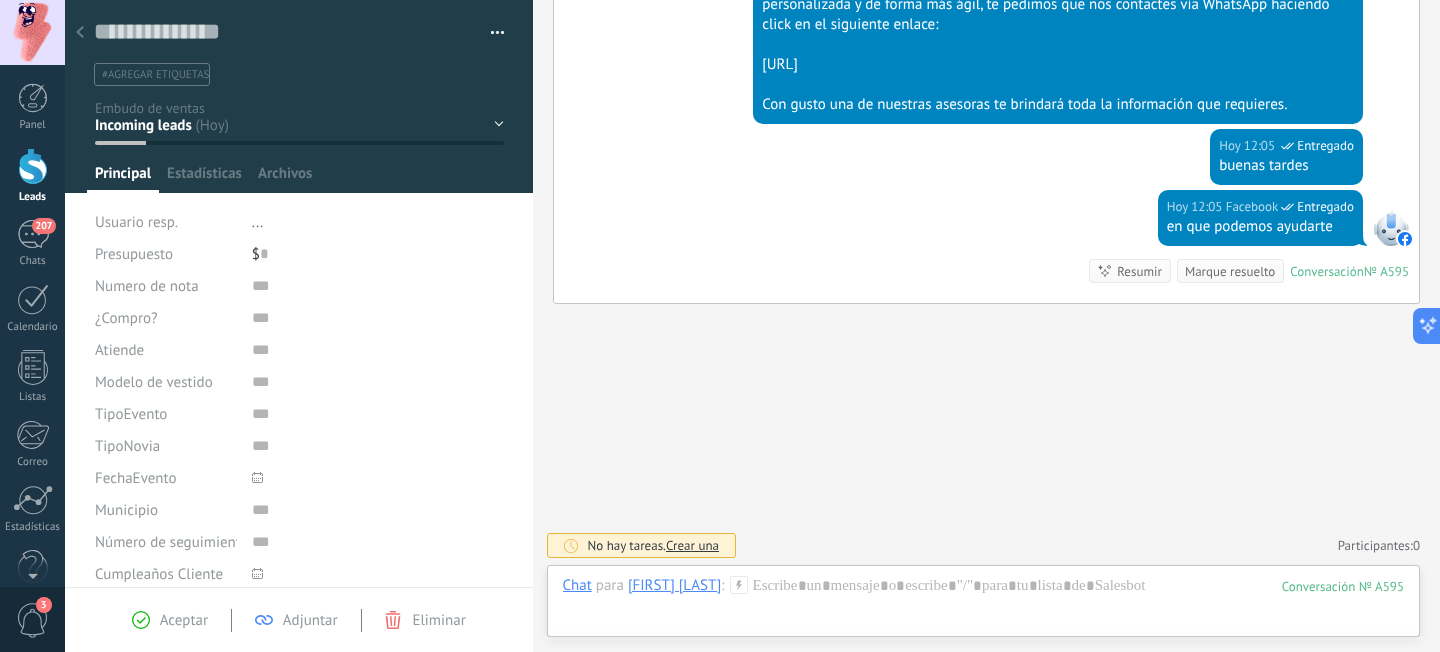 click on "Nueva consulta
Cualificado
Cotización enviada
Pedido creado
Pedido completado" at bounding box center [0, 0] 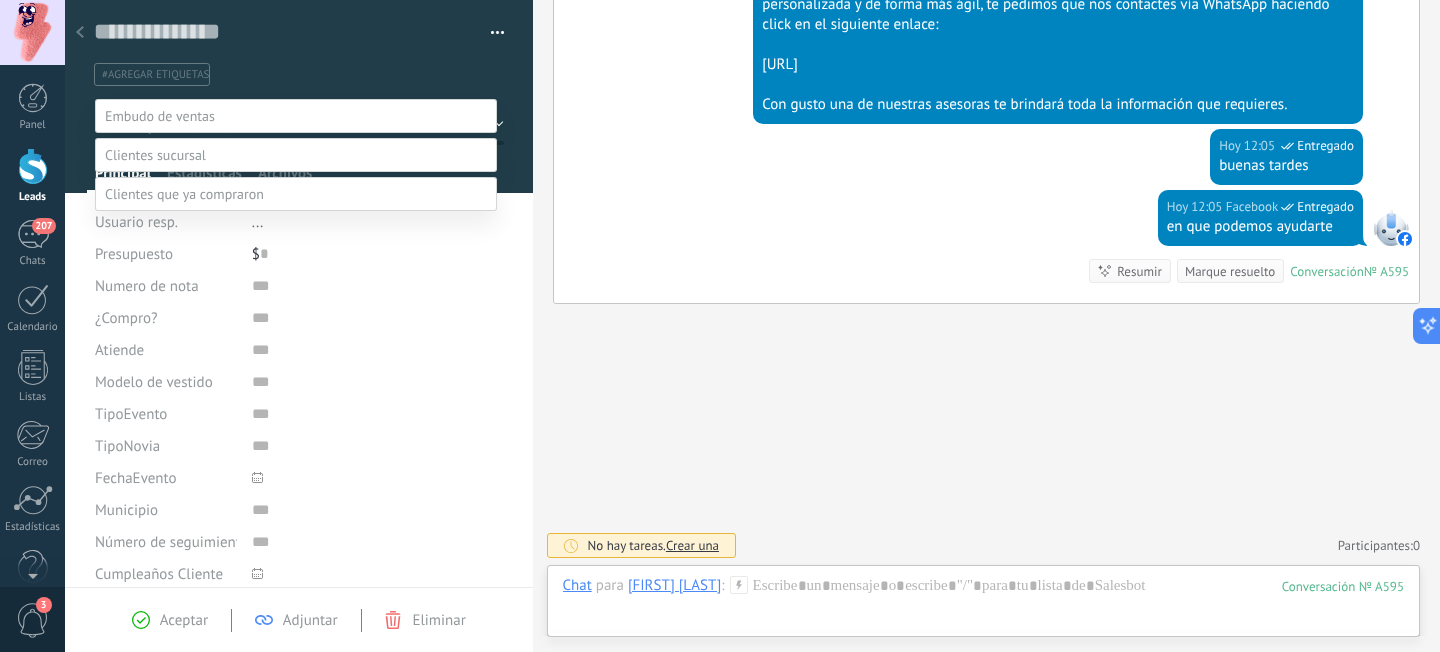 click on "Nueva consulta" at bounding box center (0, 0) 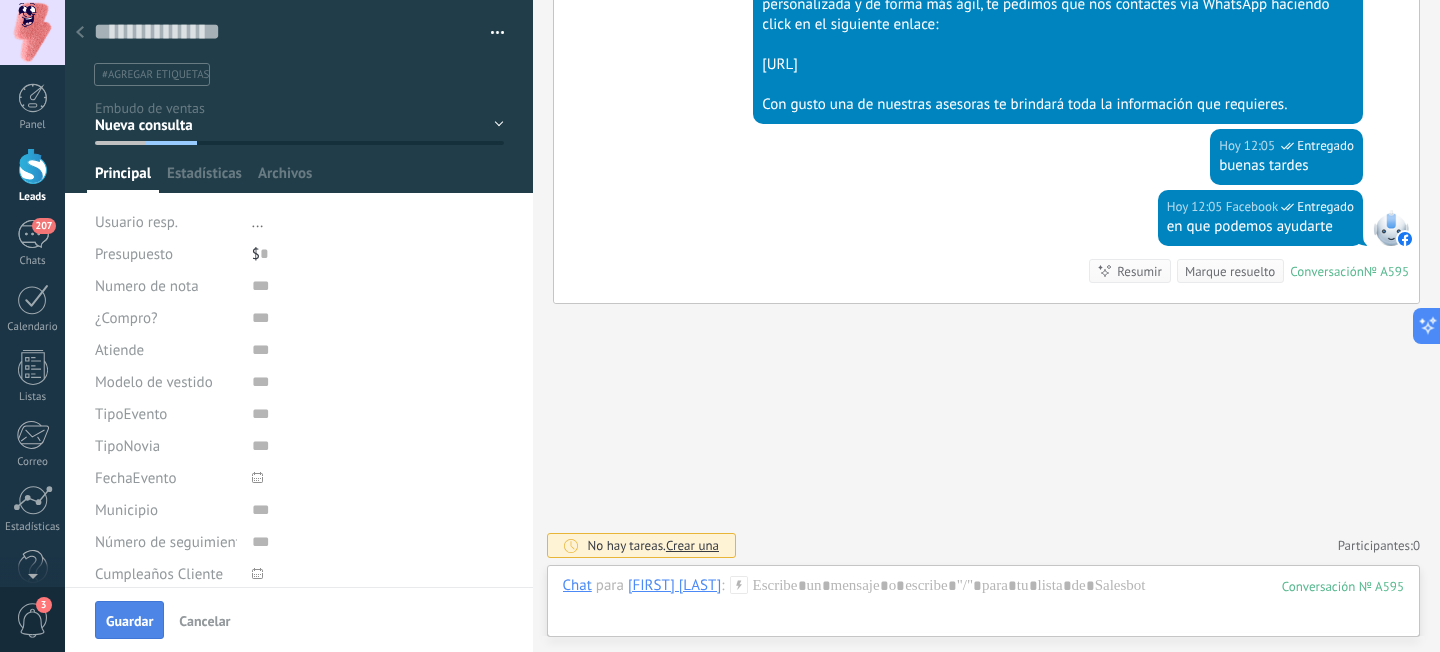 click on "Guardar" at bounding box center [129, 621] 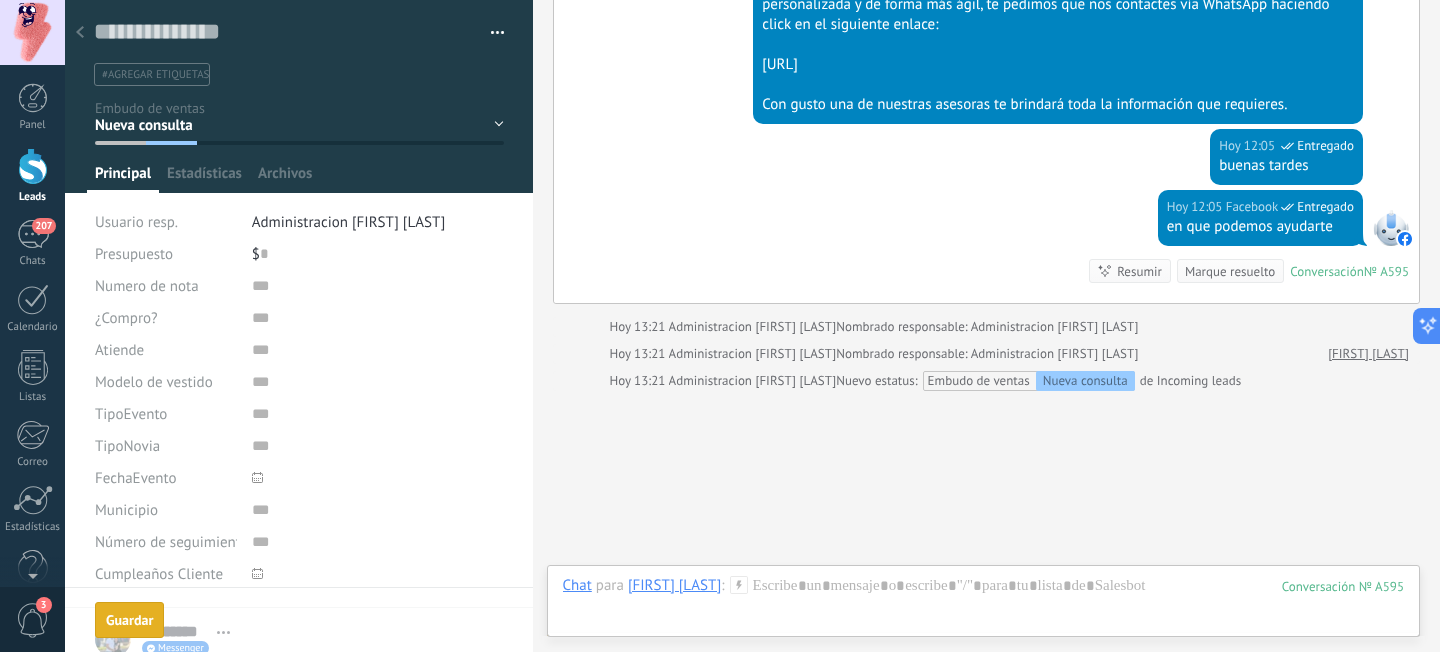 scroll, scrollTop: 813, scrollLeft: 0, axis: vertical 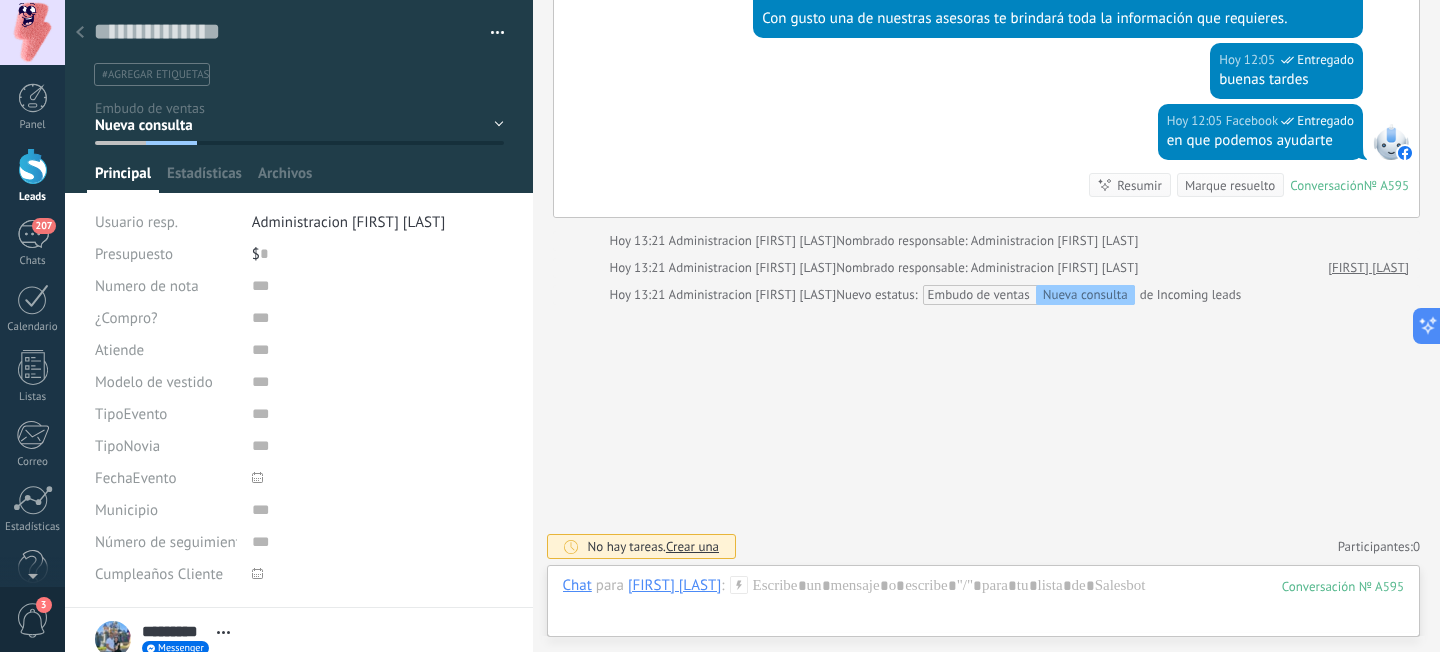 drag, startPoint x: 13, startPoint y: 236, endPoint x: 672, endPoint y: 447, distance: 691.9552 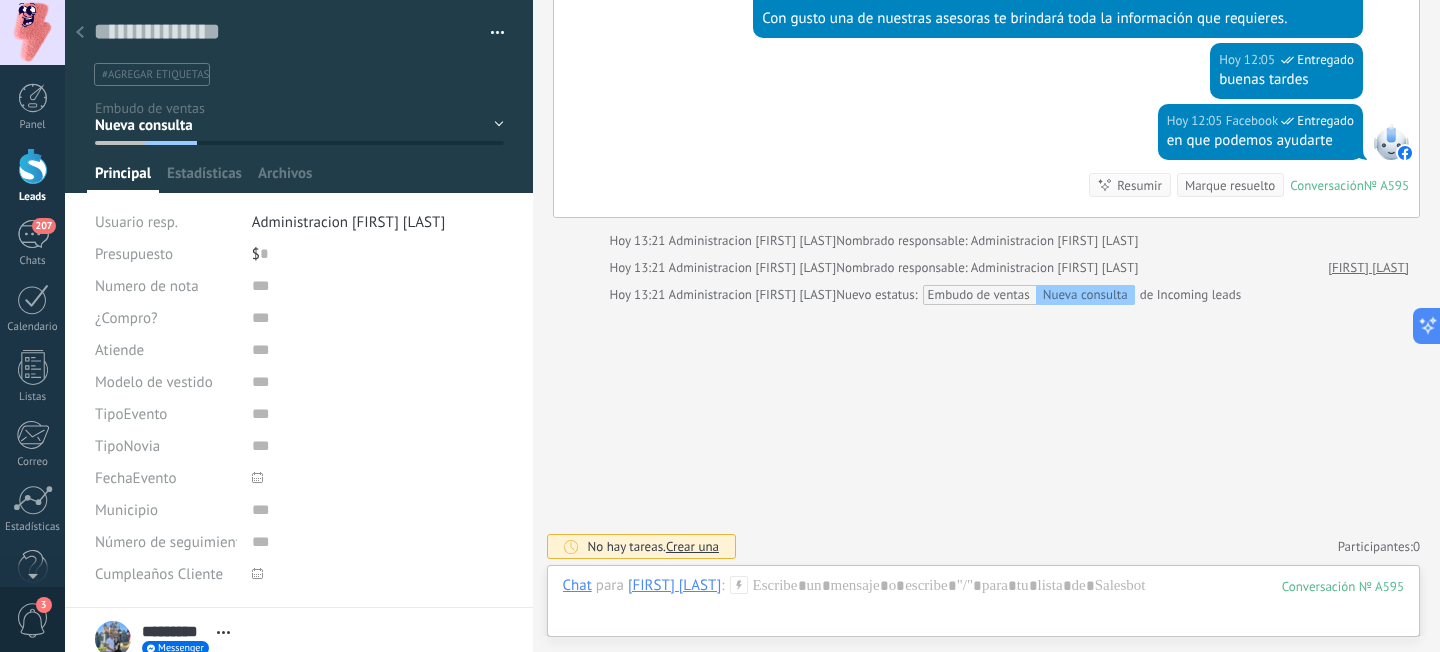 click on "Buscar Carga más Hoy Hoy Creación: 2 eventos Expandir Hoy [TIME] [FIRST] [LAST] Buen día Conversación № A595 Conversación № A595 [FIRST] [LAST] Hoy [TIME] Facebook Entregado ¡Hola Adriana ! Gracias por contactarnos 😉 Estás escribiendo a la Boutique de vestidos de Novia y Quinceañera más grande de Monterrey ! Nuestro Horario de atención es de Lunes a Sabado de 10:30 a.m. a 6:30 p.m. Y Domingos de 11:00 a.m. A 4:00 p.m. En breve responderemos tu mensaje 😊 Hoy [TIME] [FIRST] [LAST] Descargar Hoy [TIME] Facebook Entregado ¡Hola, gracias por escribir a [FIRST] [LAST] [CITY]! Para brindarte una atención personalizada y de forma más ágil, te pedimos que nos contactes vía WhatsApp haciendo click en el siguiente enlace: Wa.me/528123540266 Con gusto una de nuestras asesoras te brindará toda la información que requieres. Hoy [TIME] Facebook Entregado buenas tardes Hoy [TIME] Facebook Entregado en que podemos ayudarte Conversación № A595 Conversación № A595 Resumir Resumir 0 0" at bounding box center (987, -80) 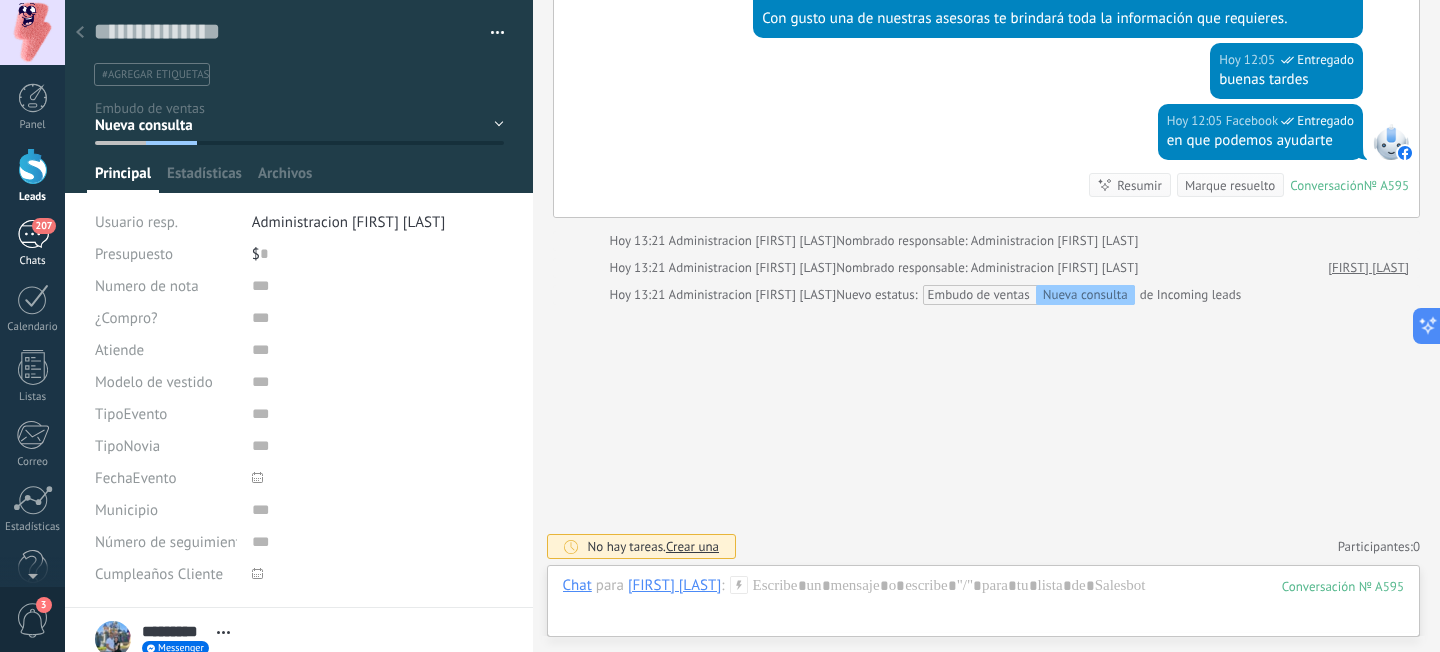 click on "207" at bounding box center [33, 234] 